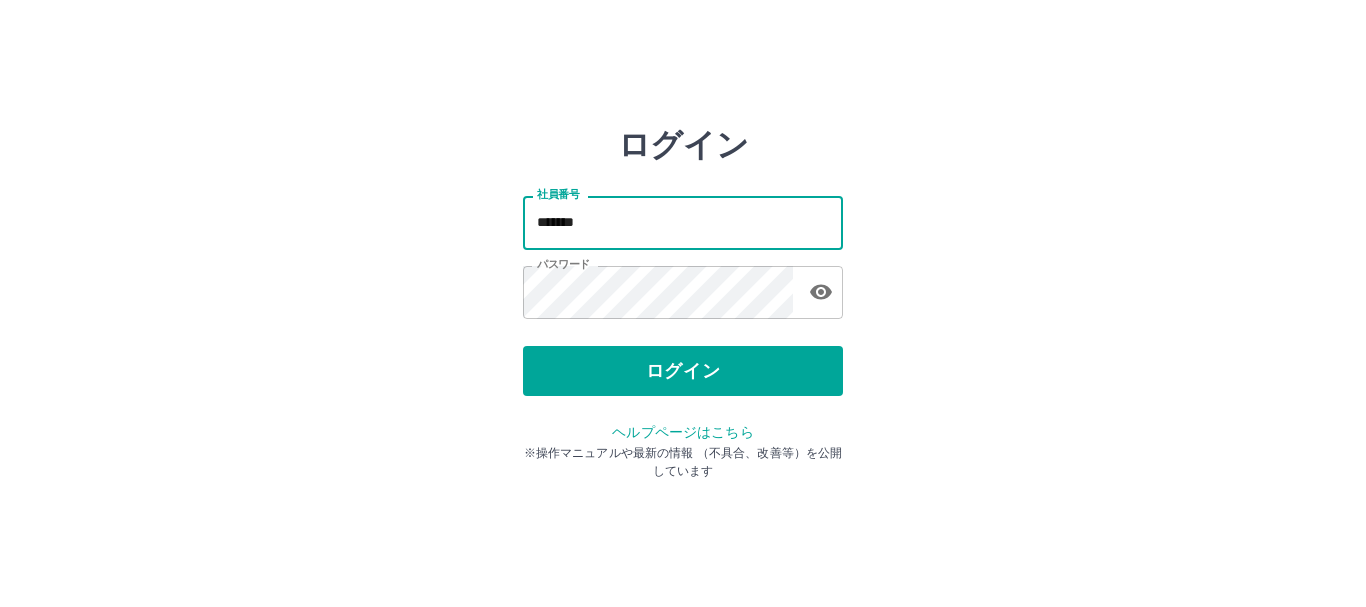scroll, scrollTop: 0, scrollLeft: 0, axis: both 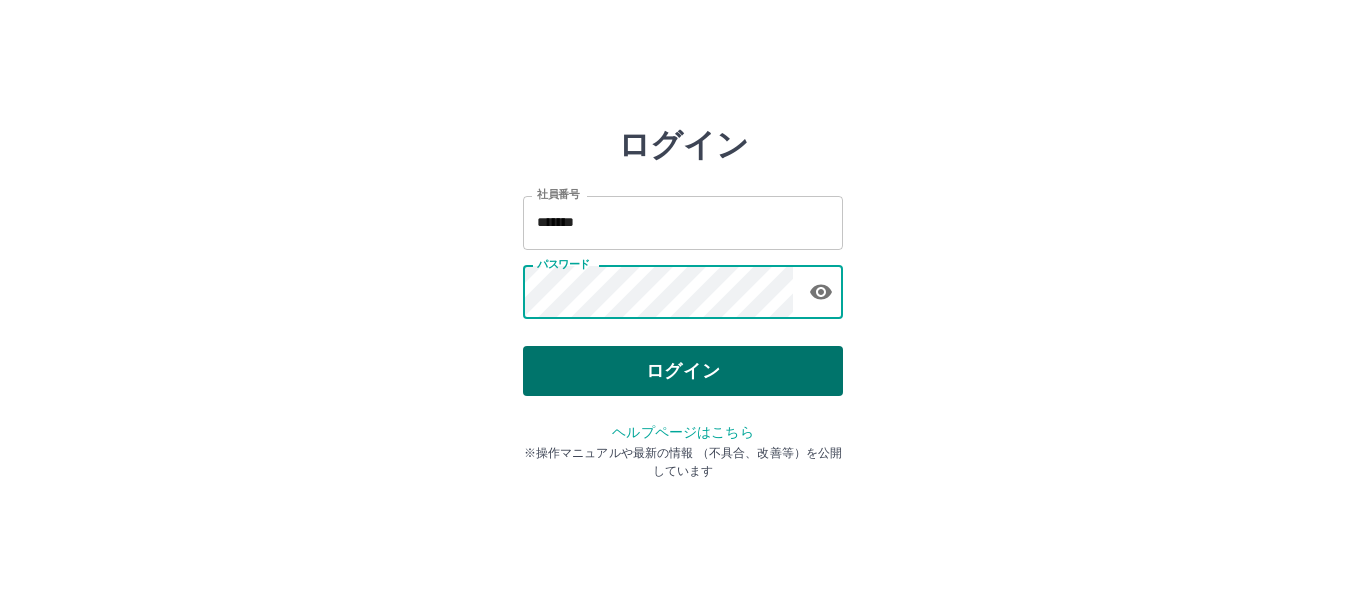 click on "ログイン" at bounding box center (683, 371) 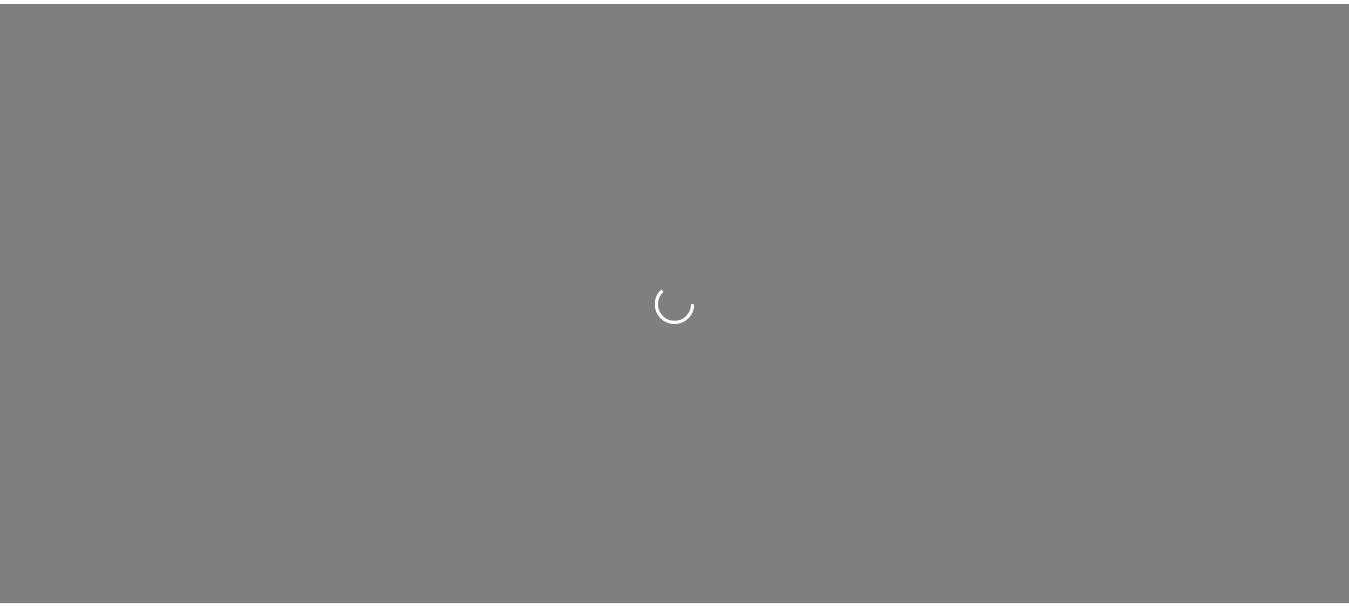 scroll, scrollTop: 0, scrollLeft: 0, axis: both 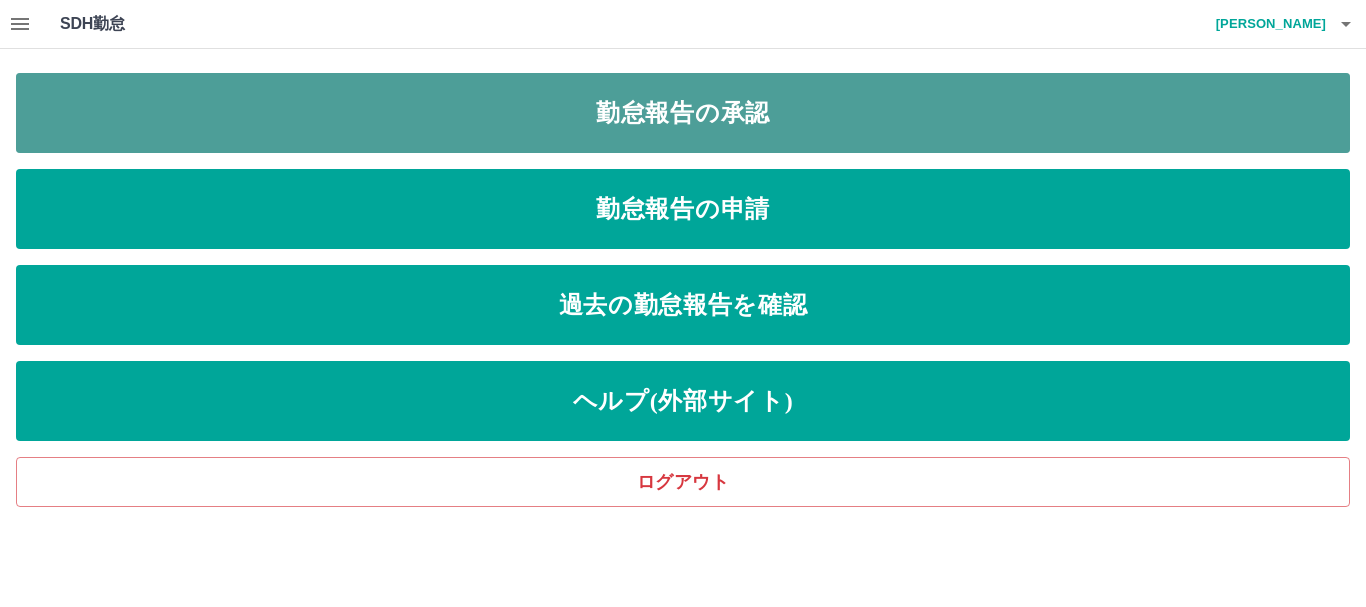 click on "勤怠報告の承認" at bounding box center (683, 113) 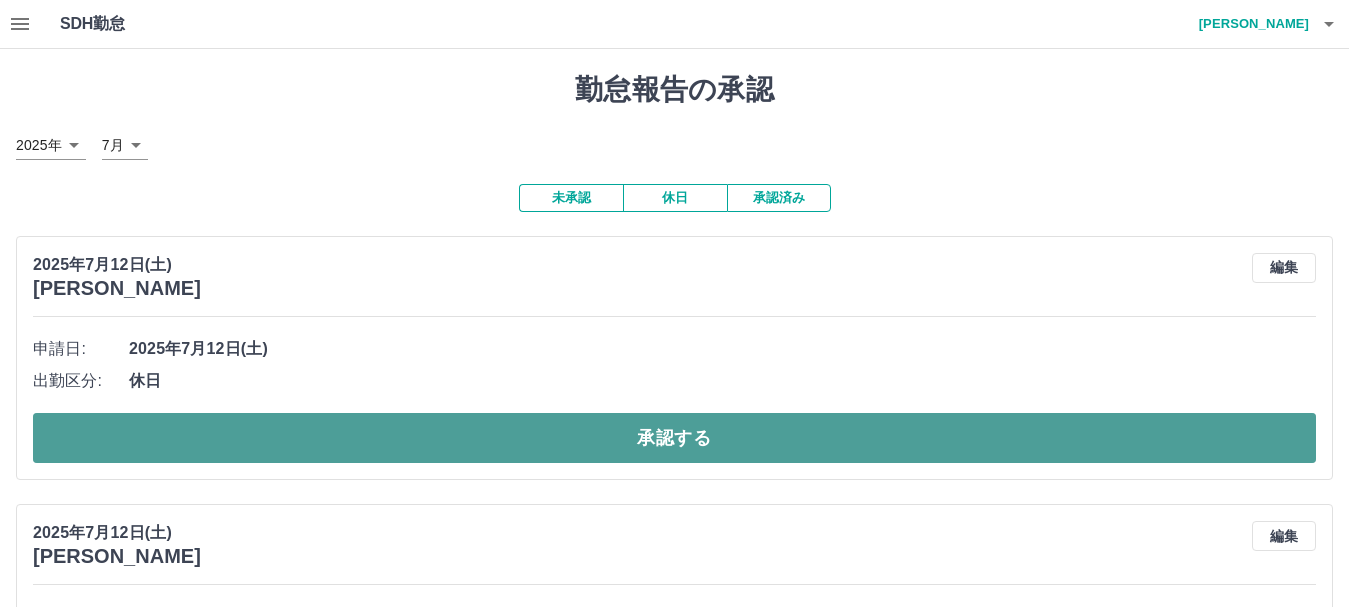 click on "承認する" at bounding box center [674, 438] 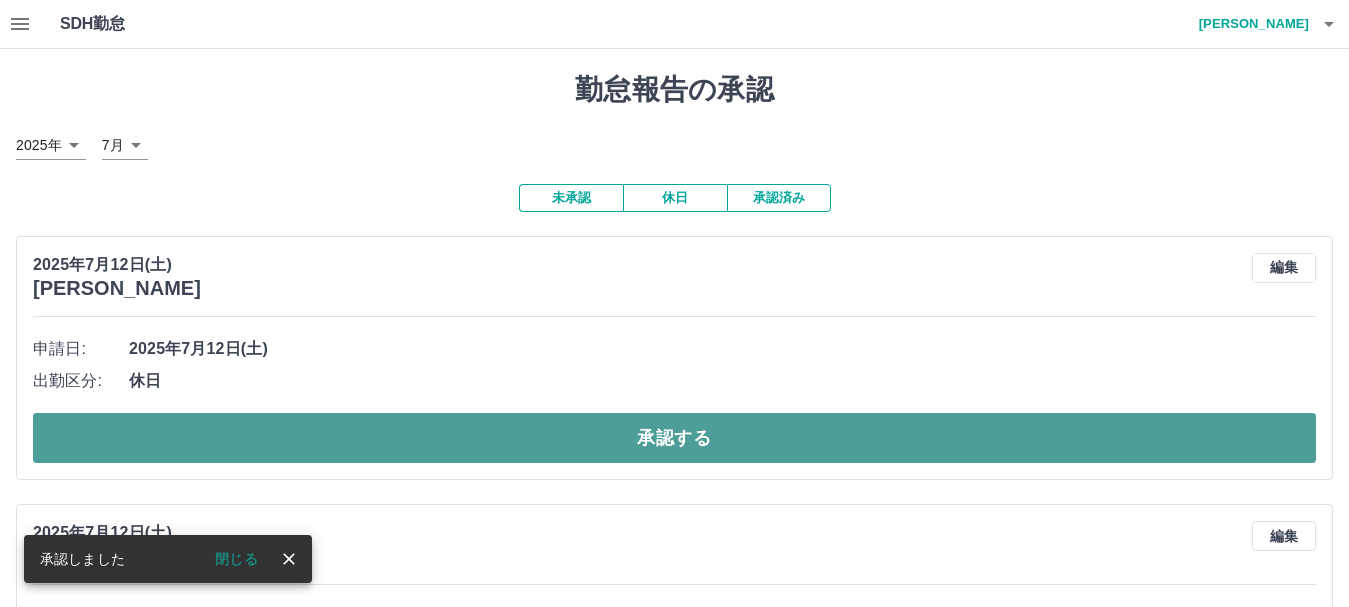 click on "承認する" at bounding box center [674, 438] 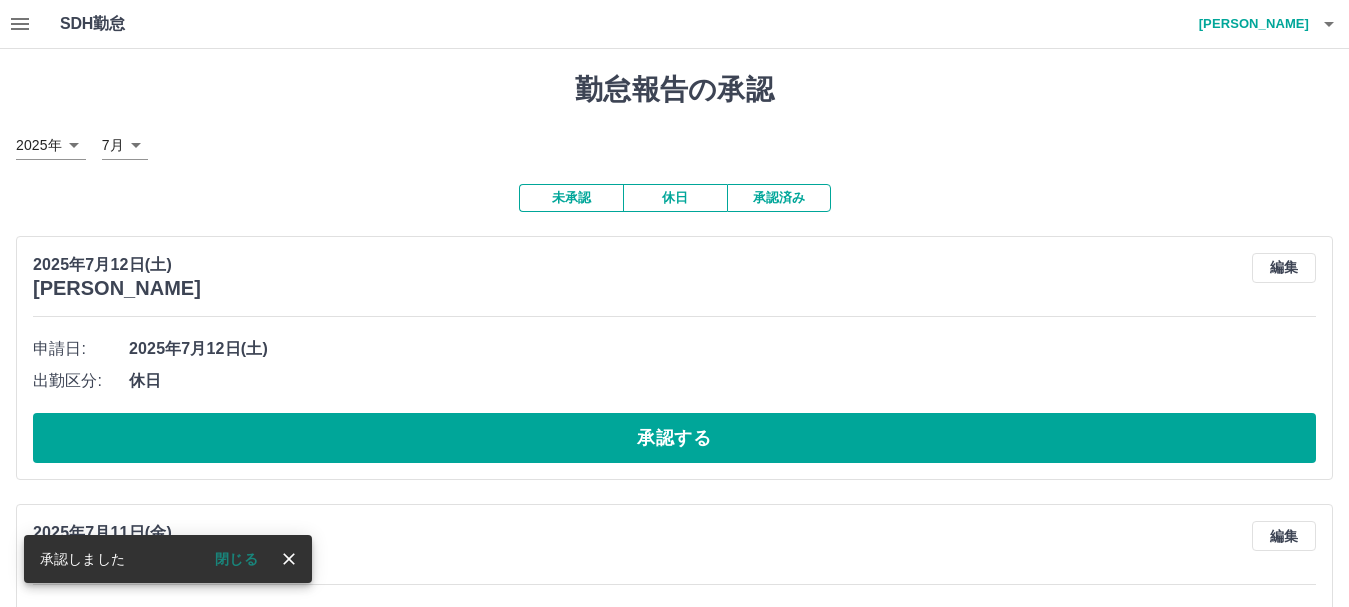 click on "承認する" at bounding box center [674, 438] 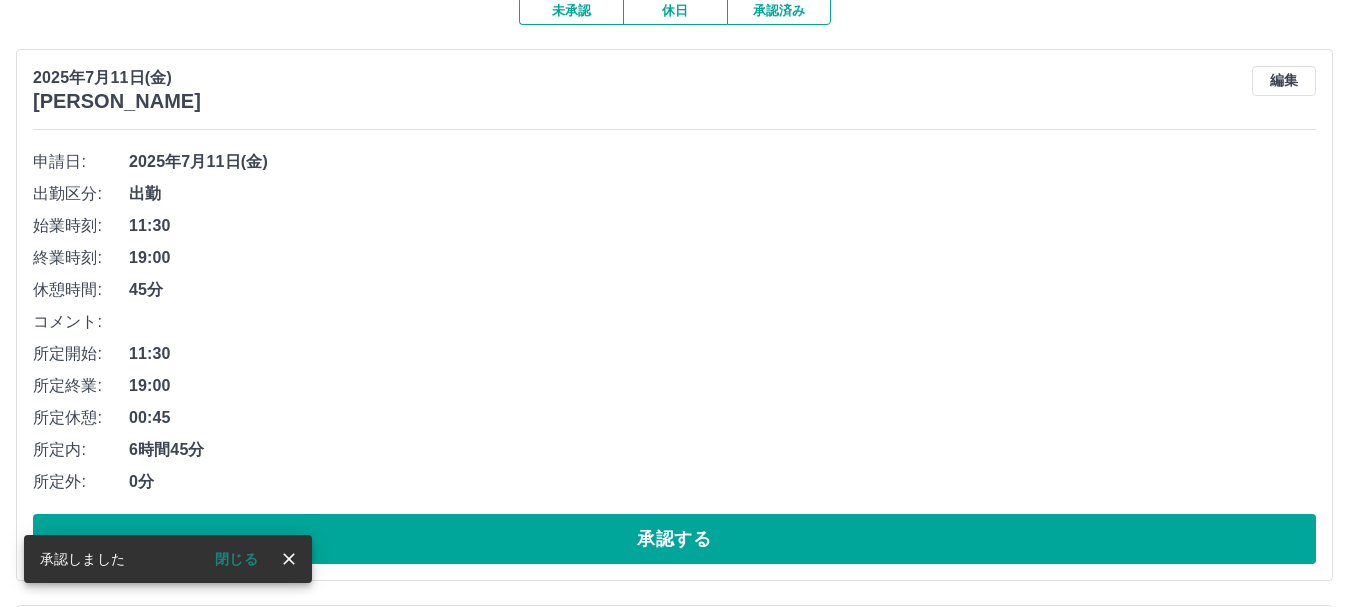 scroll, scrollTop: 300, scrollLeft: 0, axis: vertical 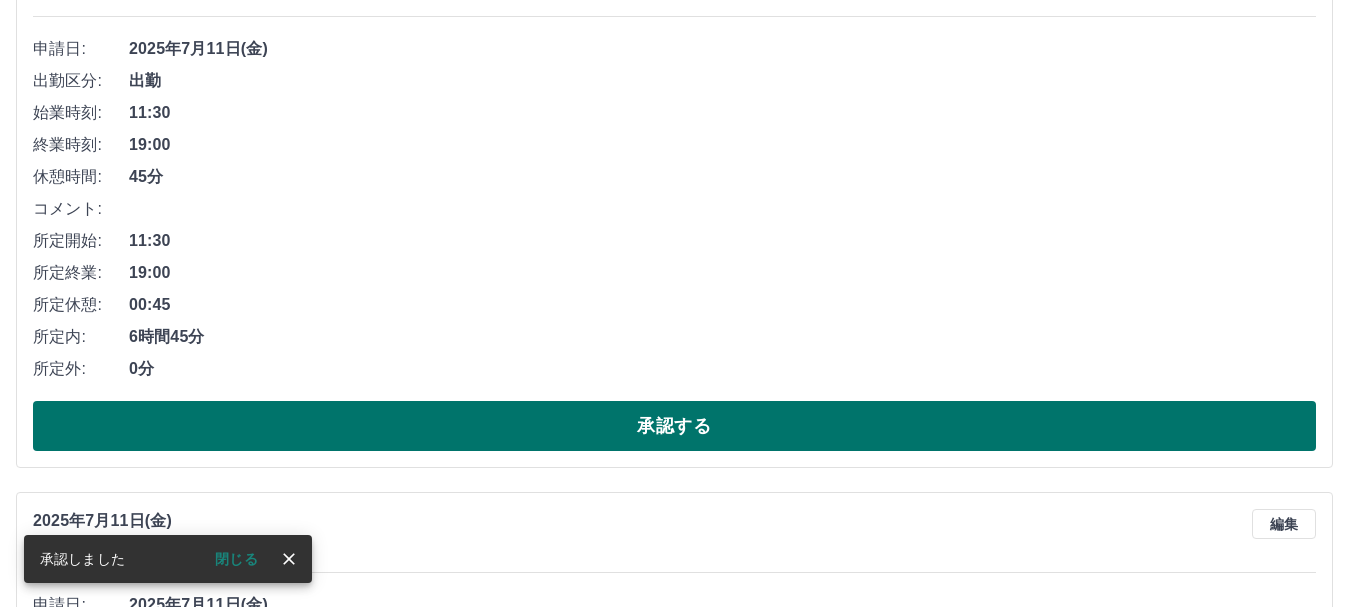 click on "承認する" at bounding box center (674, 426) 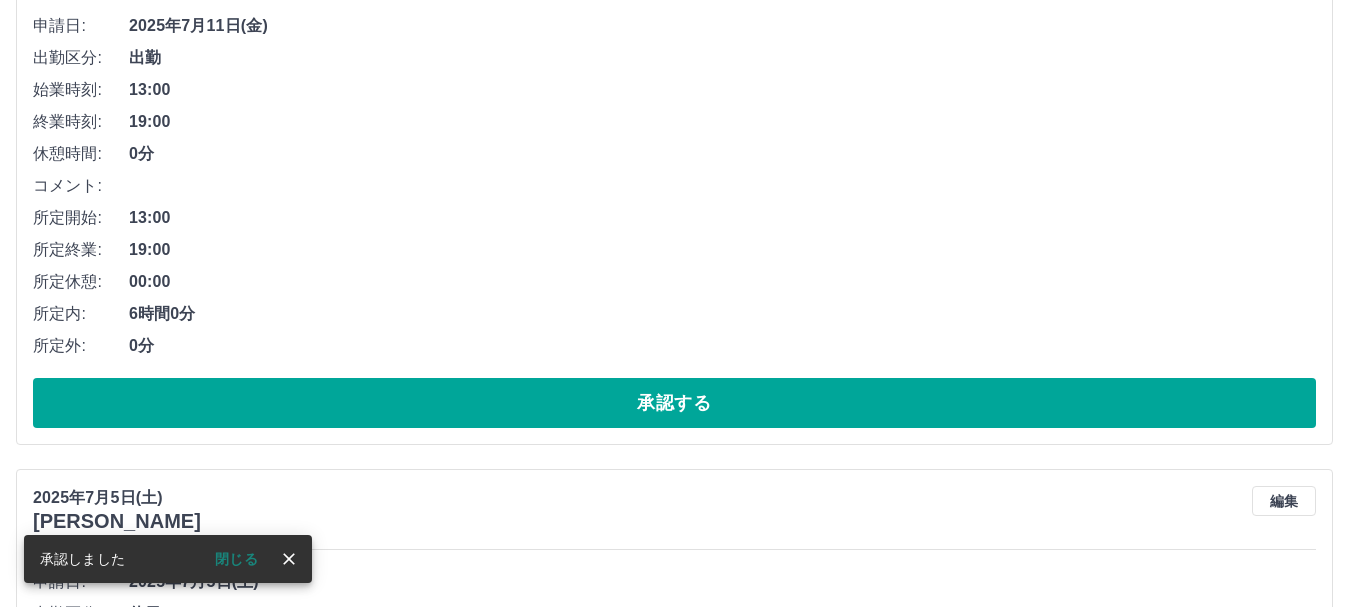 scroll, scrollTop: 400, scrollLeft: 0, axis: vertical 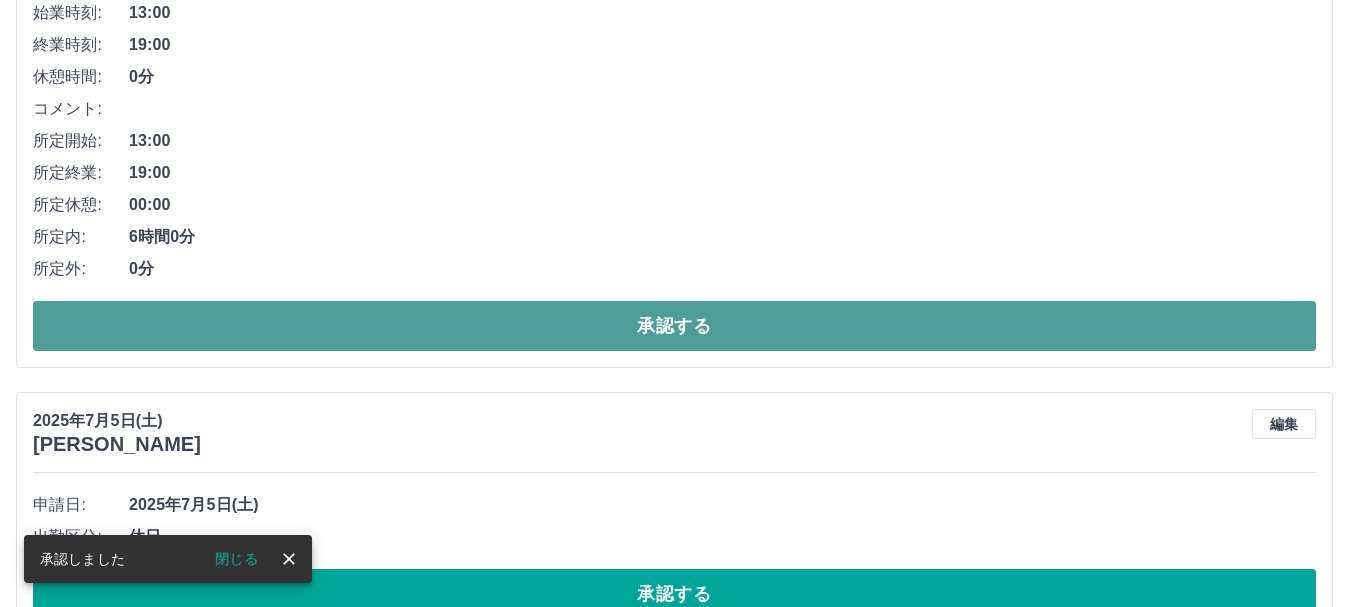 click on "承認する" at bounding box center [674, 326] 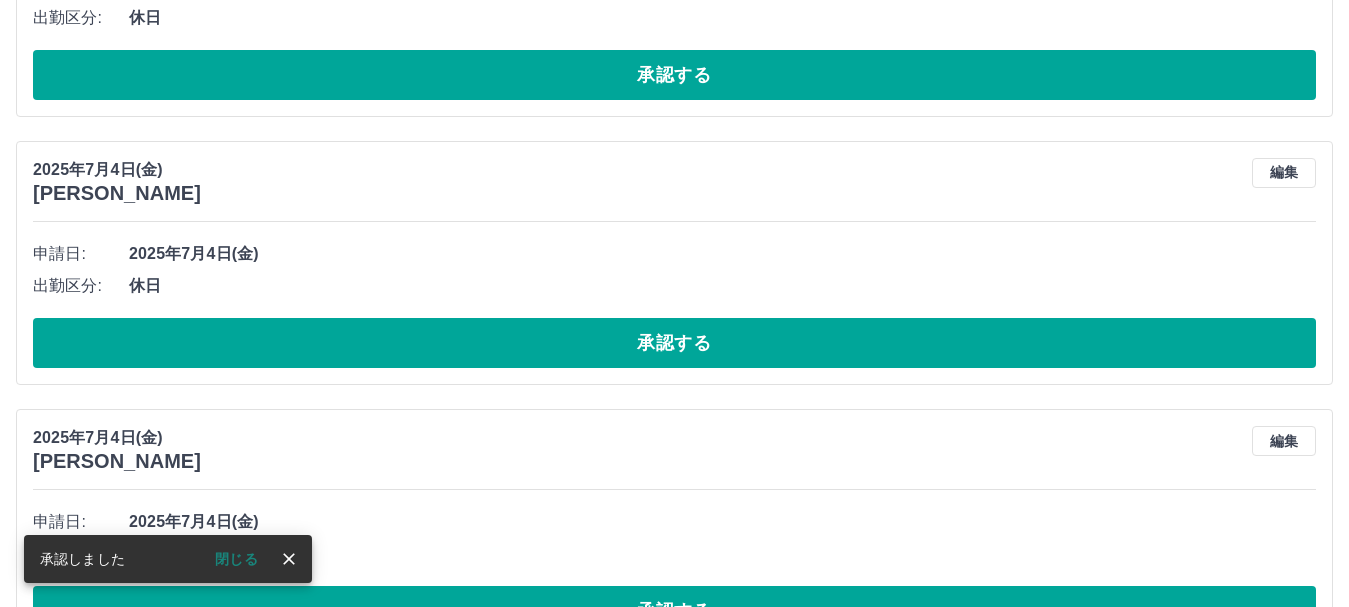 scroll, scrollTop: 972, scrollLeft: 0, axis: vertical 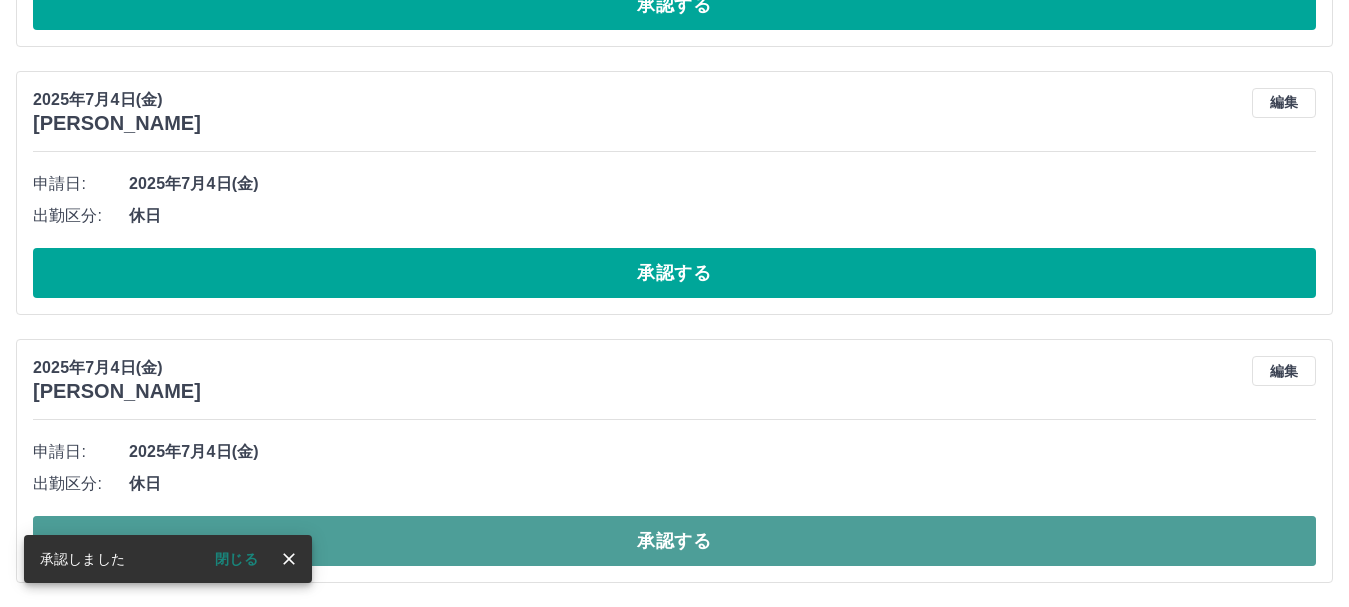 click on "承認する" at bounding box center [674, 541] 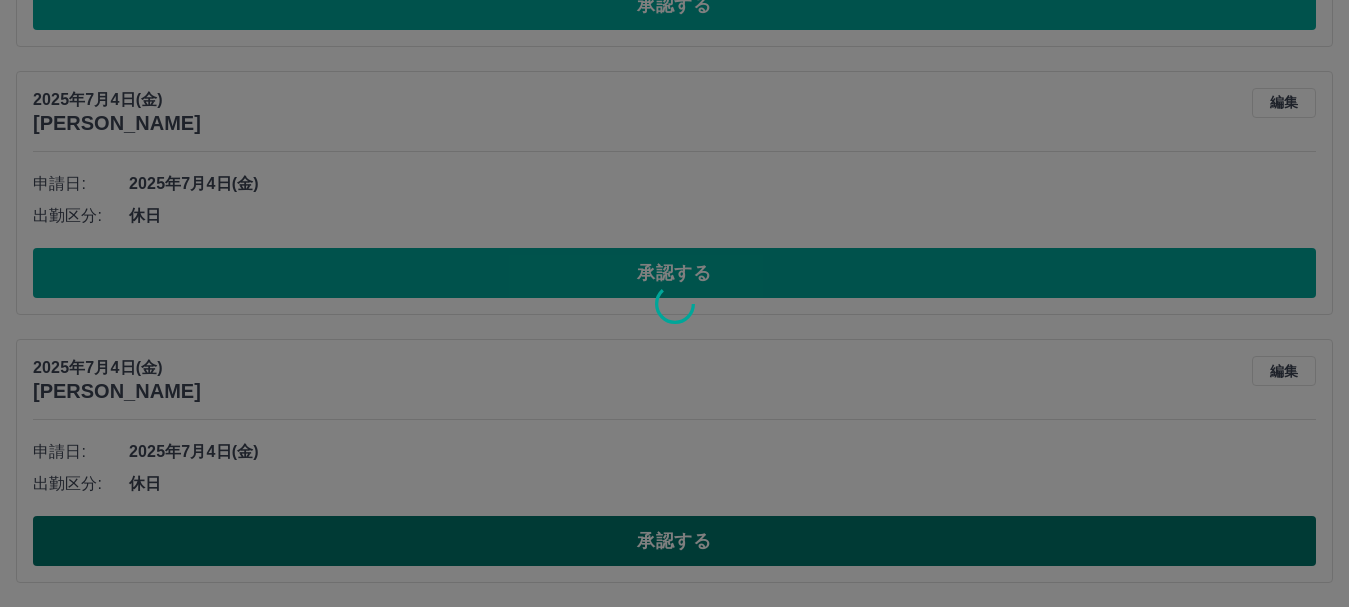 scroll, scrollTop: 704, scrollLeft: 0, axis: vertical 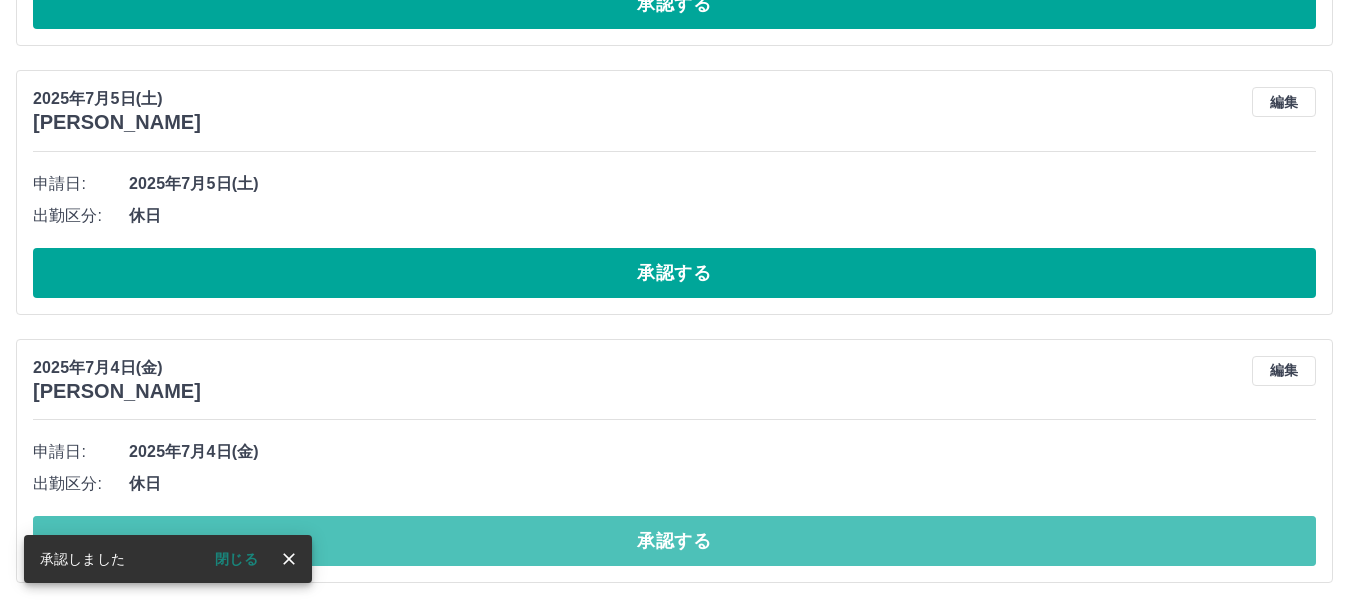 click on "承認する" at bounding box center [674, 541] 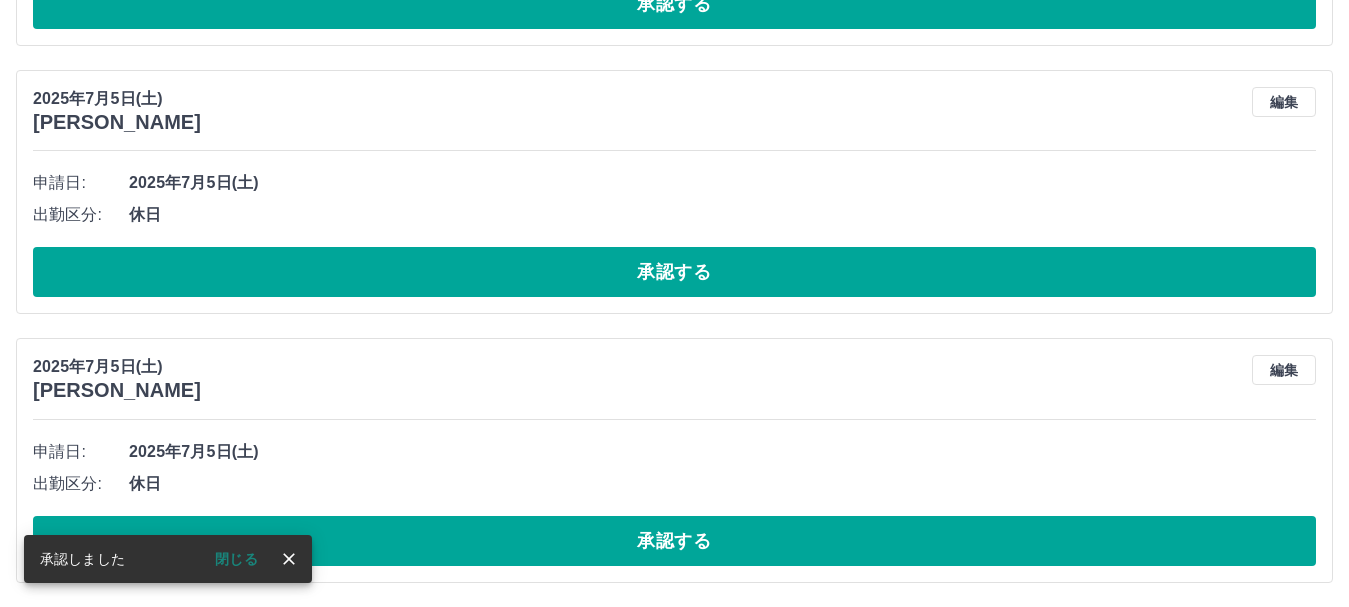scroll, scrollTop: 436, scrollLeft: 0, axis: vertical 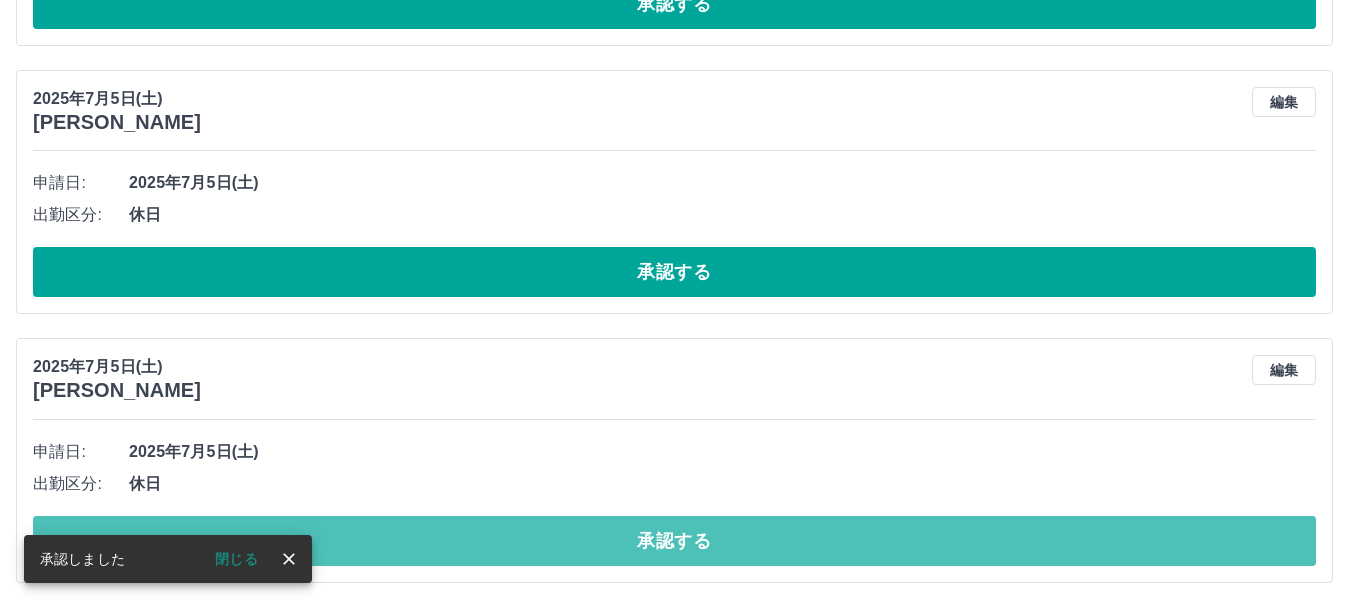 click on "承認する" at bounding box center [674, 541] 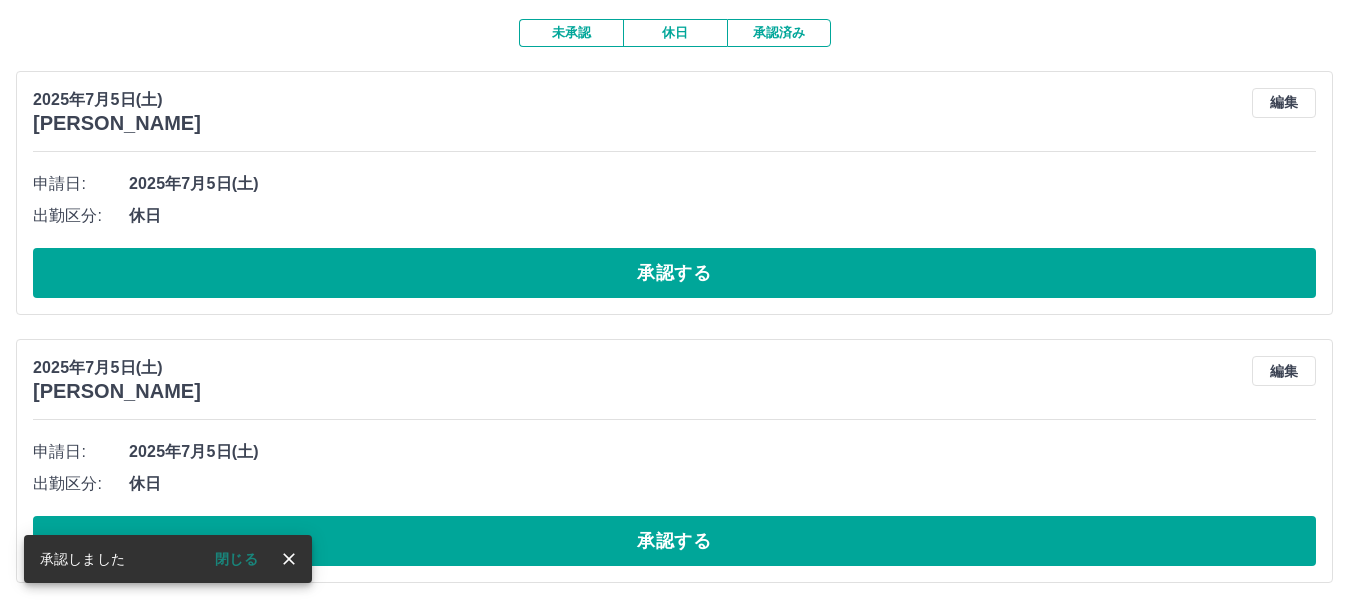scroll, scrollTop: 167, scrollLeft: 0, axis: vertical 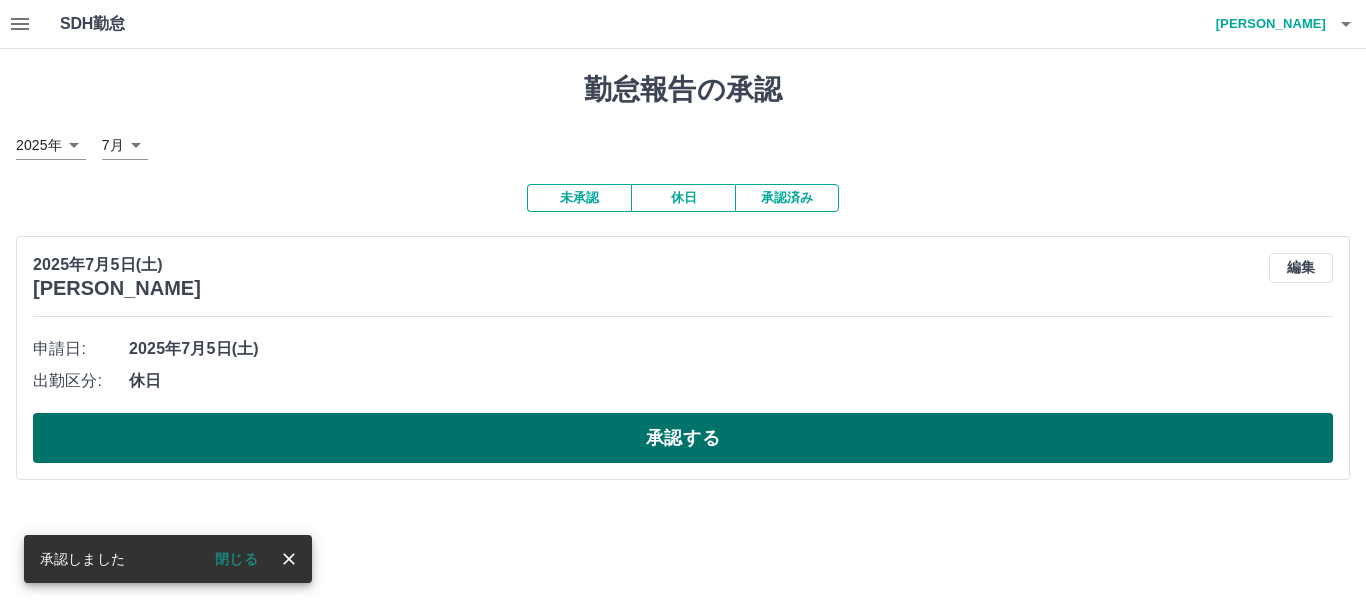 click on "承認する" at bounding box center [683, 438] 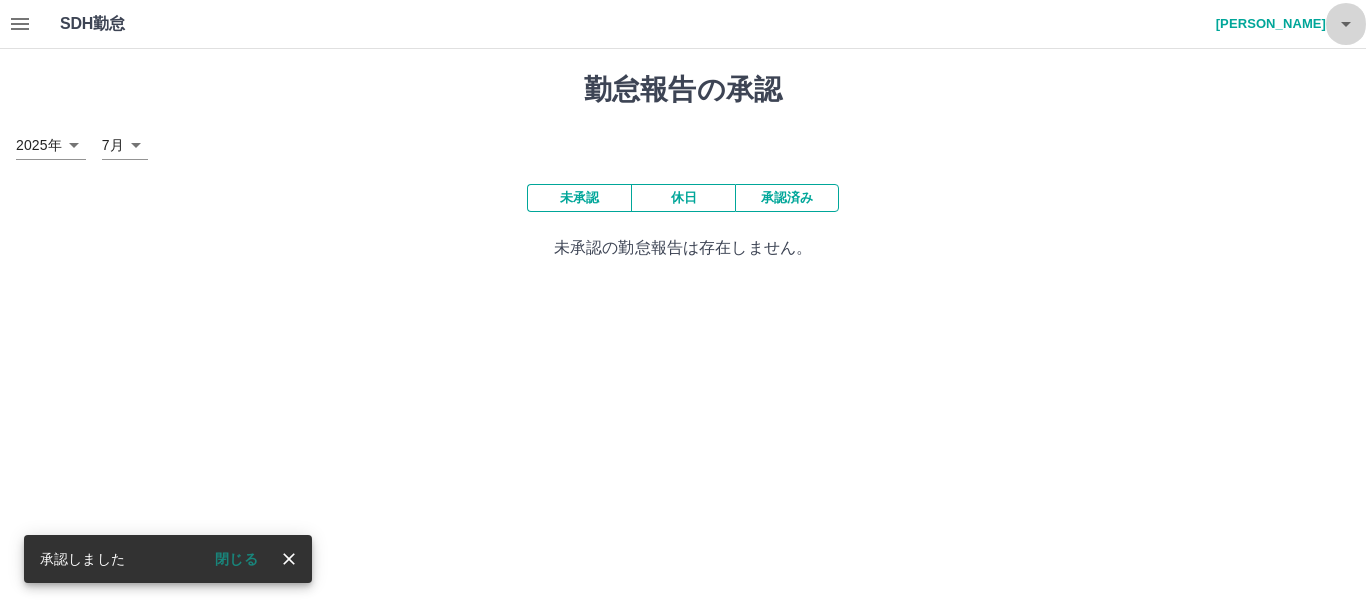 click 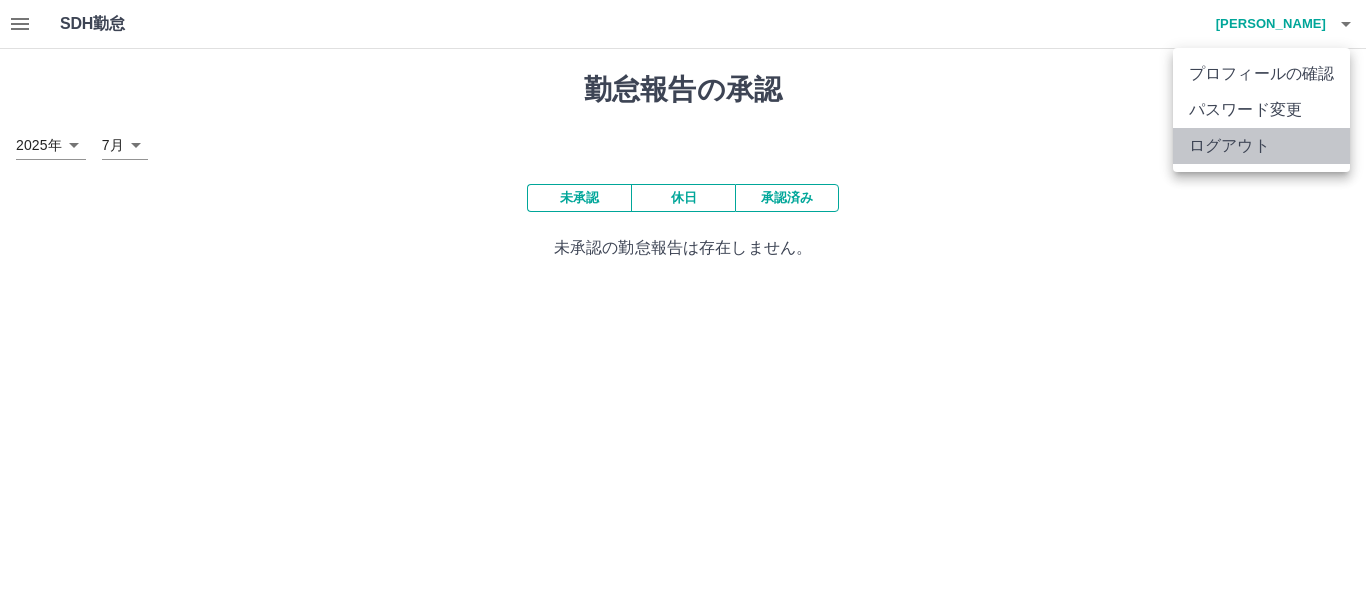 click on "ログアウト" at bounding box center [1261, 146] 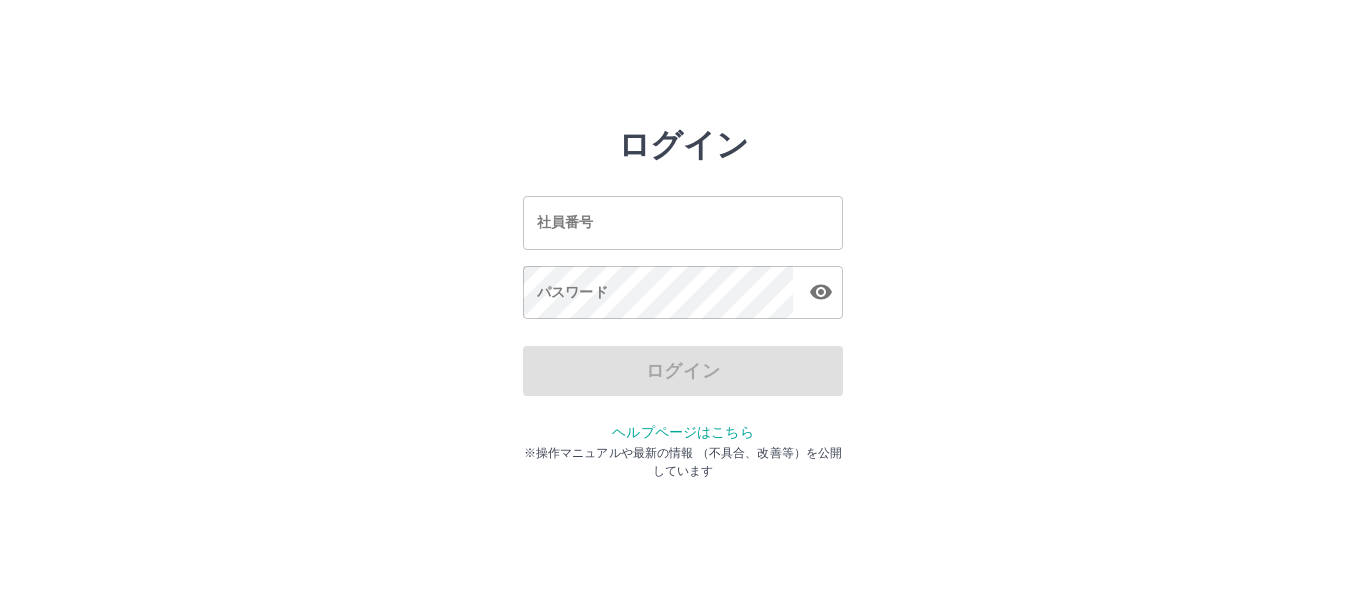 scroll, scrollTop: 0, scrollLeft: 0, axis: both 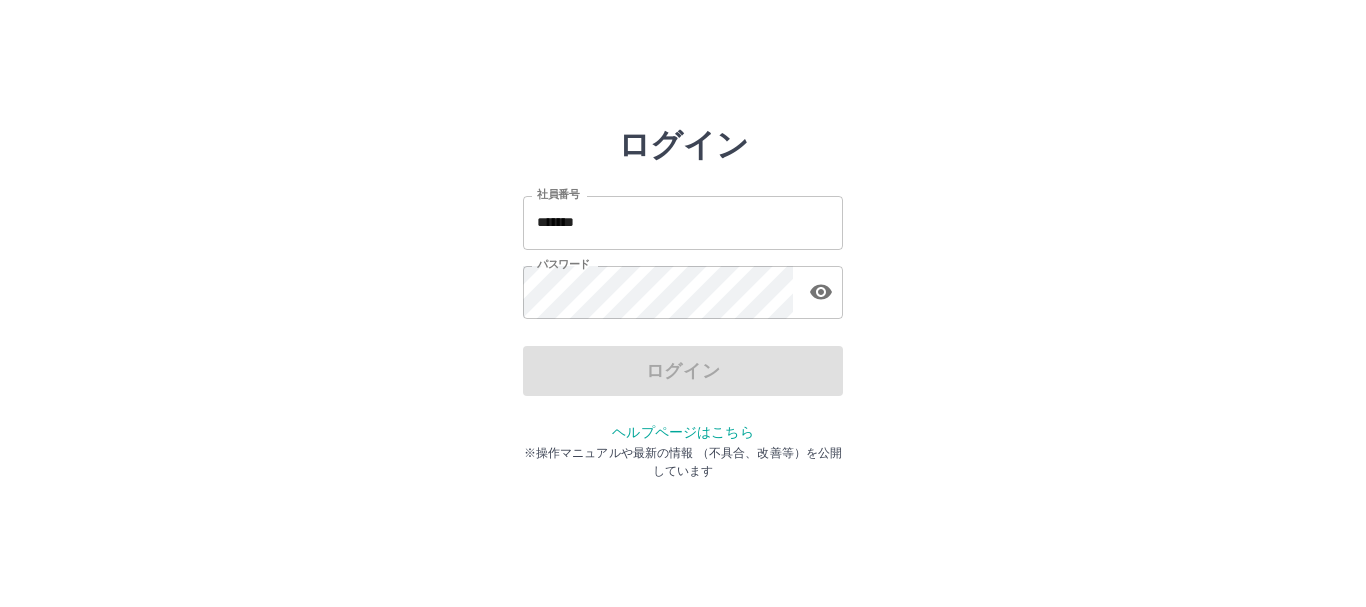 click on "*******" at bounding box center (683, 222) 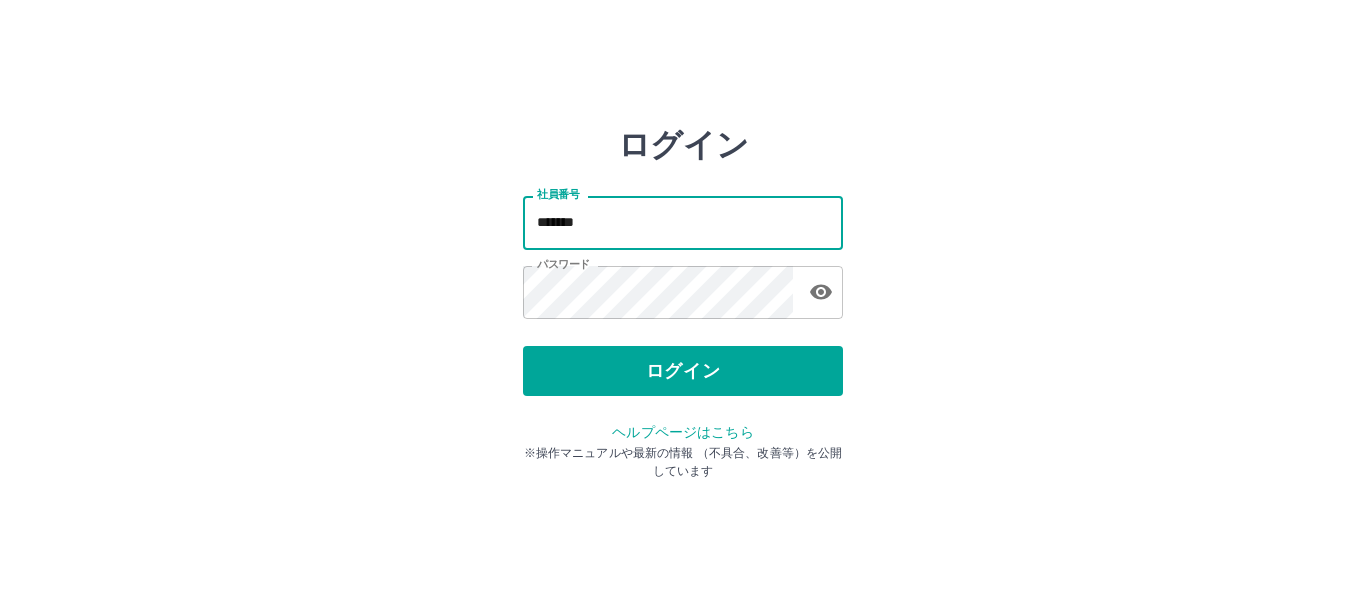 type on "*******" 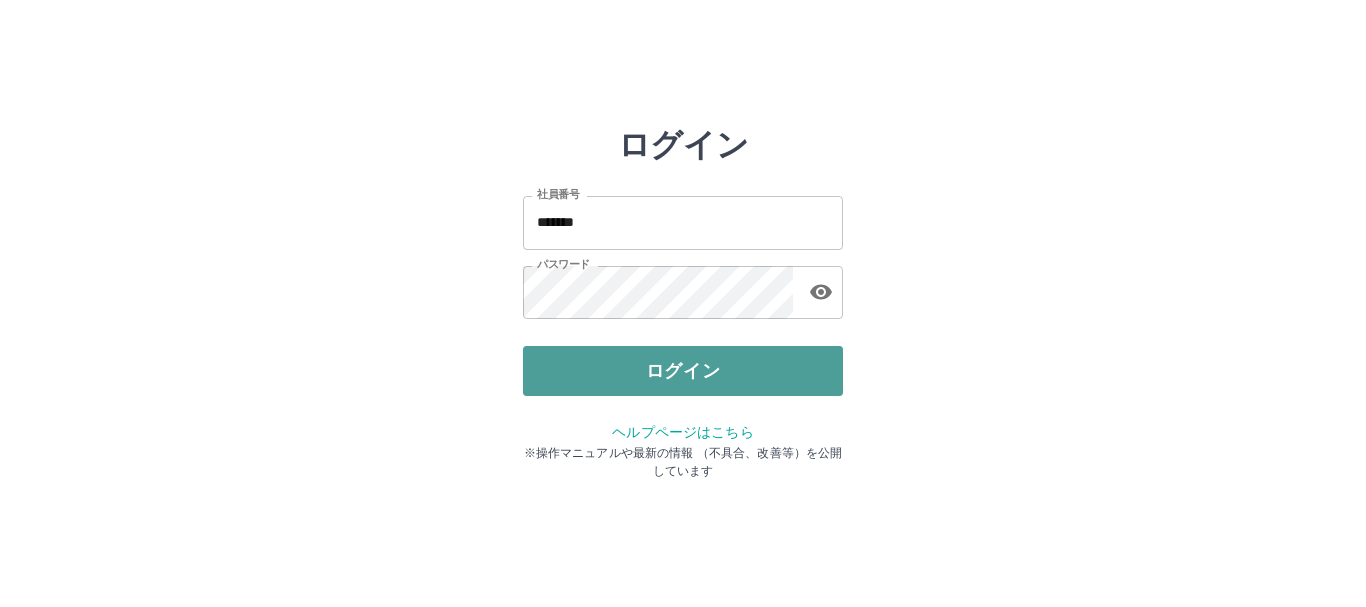 click on "ログイン" at bounding box center [683, 371] 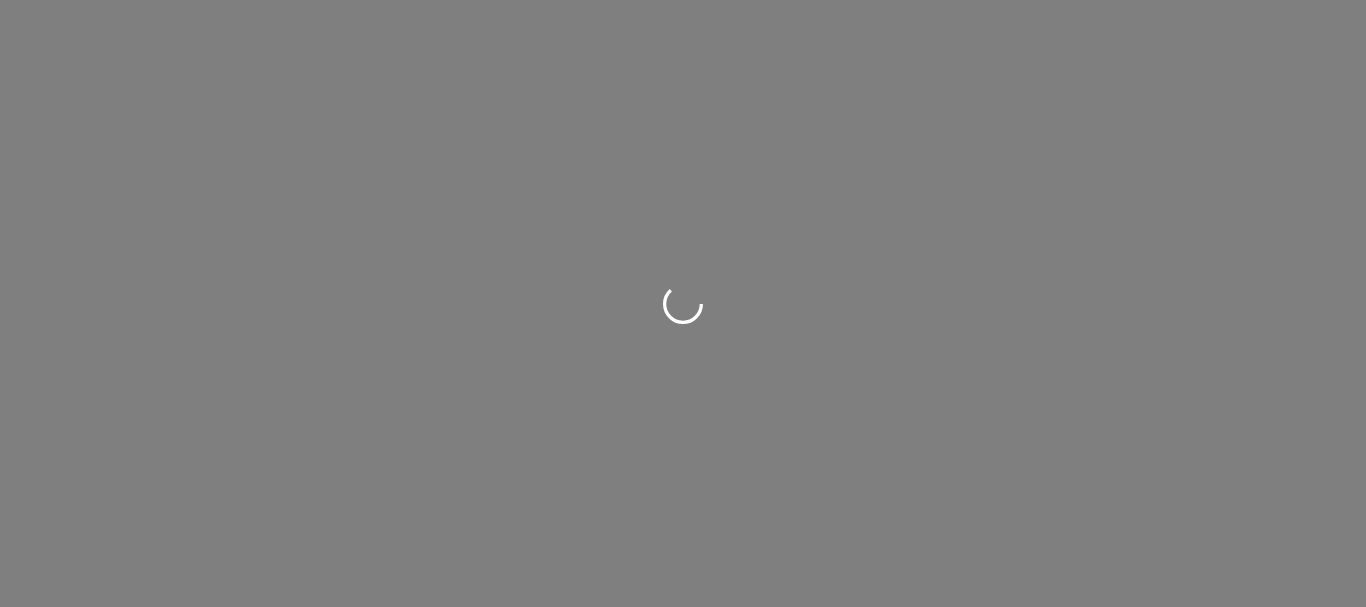 scroll, scrollTop: 0, scrollLeft: 0, axis: both 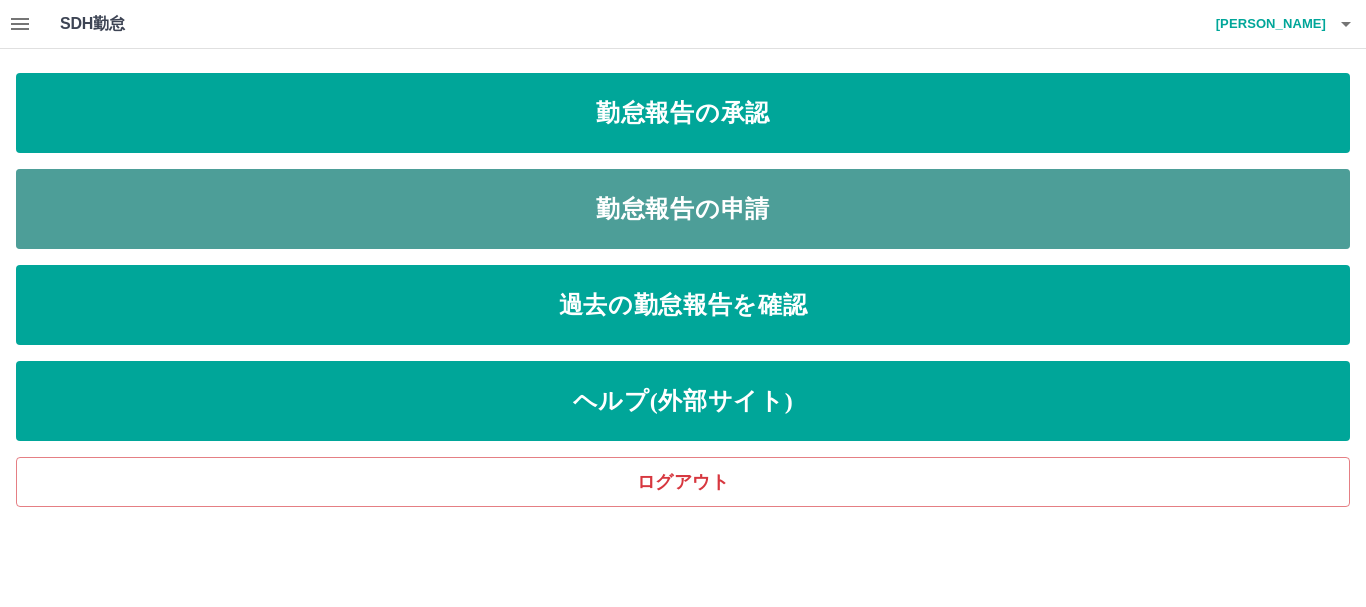 click on "勤怠報告の申請" at bounding box center [683, 209] 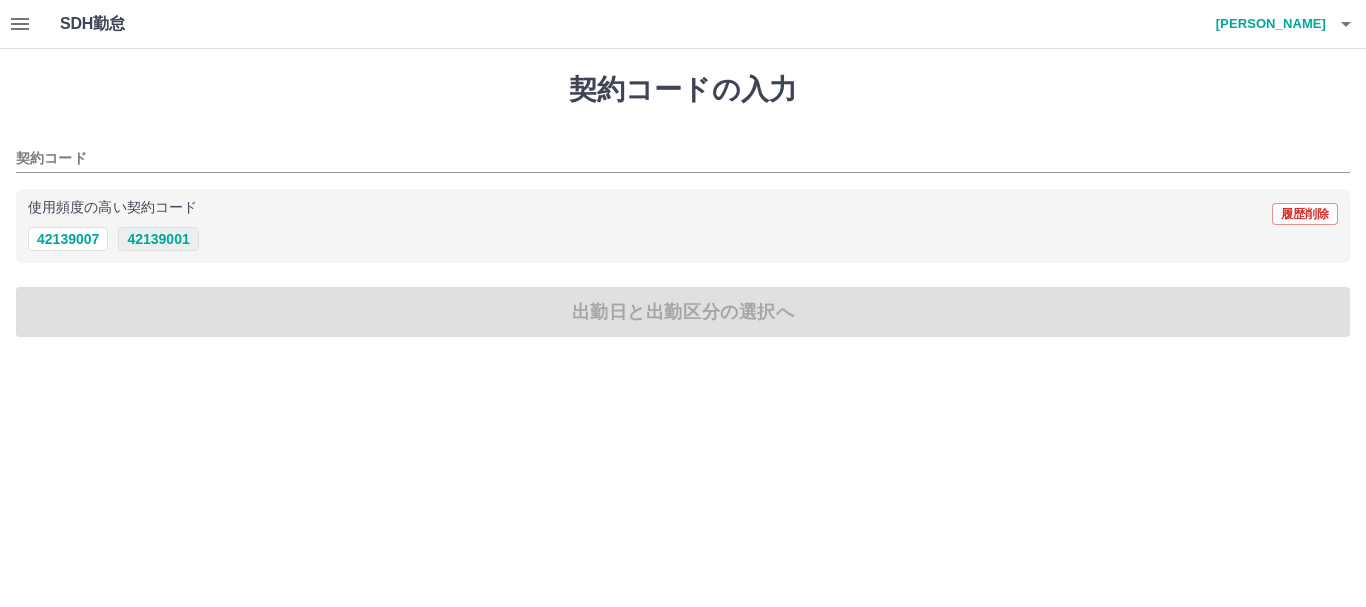 click on "42139001" at bounding box center [158, 239] 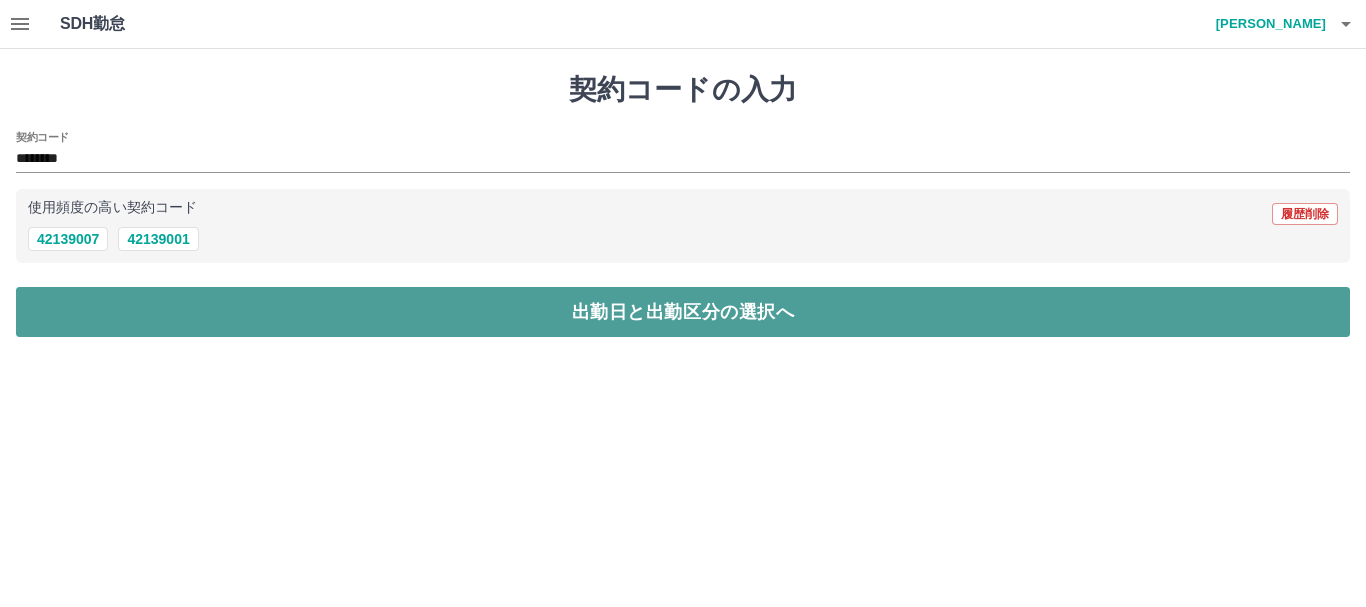 click on "出勤日と出勤区分の選択へ" at bounding box center (683, 312) 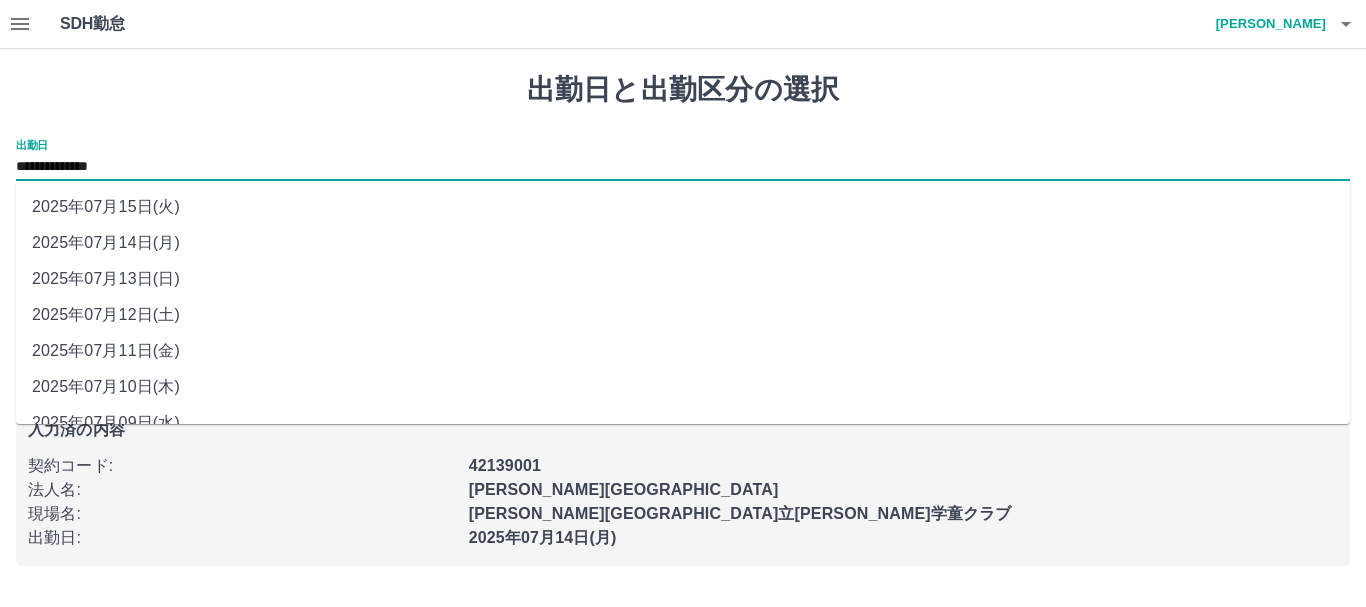 click on "**********" at bounding box center (683, 167) 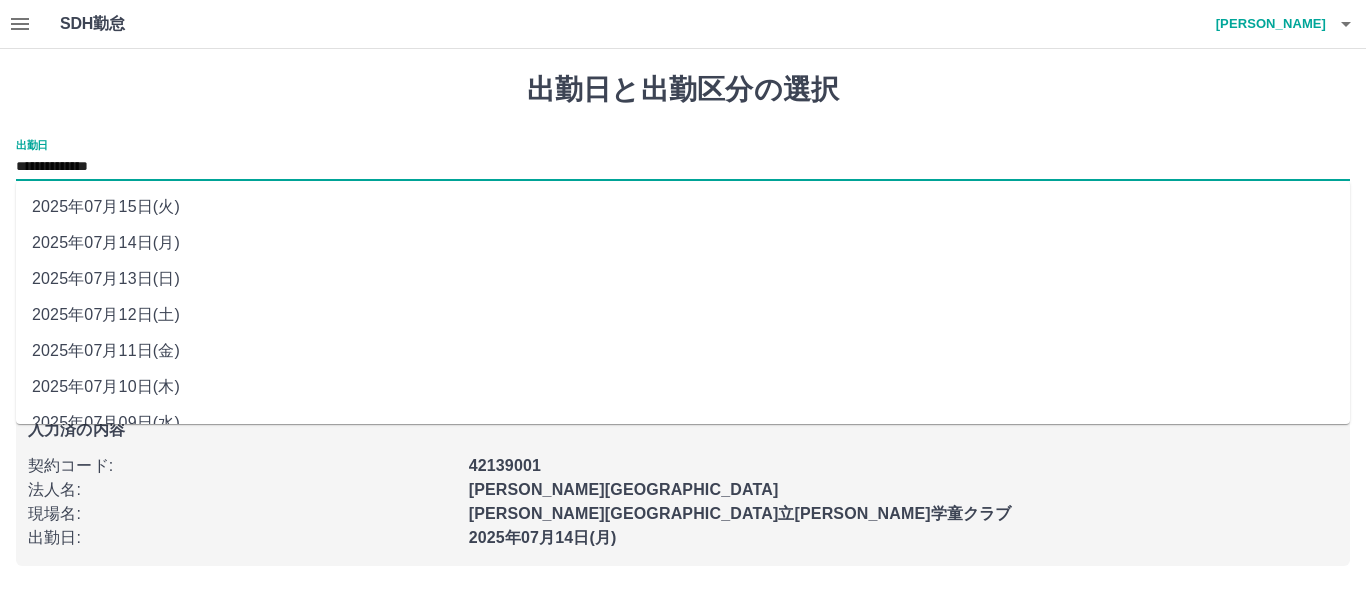 click on "2025年07月13日(日)" at bounding box center [683, 279] 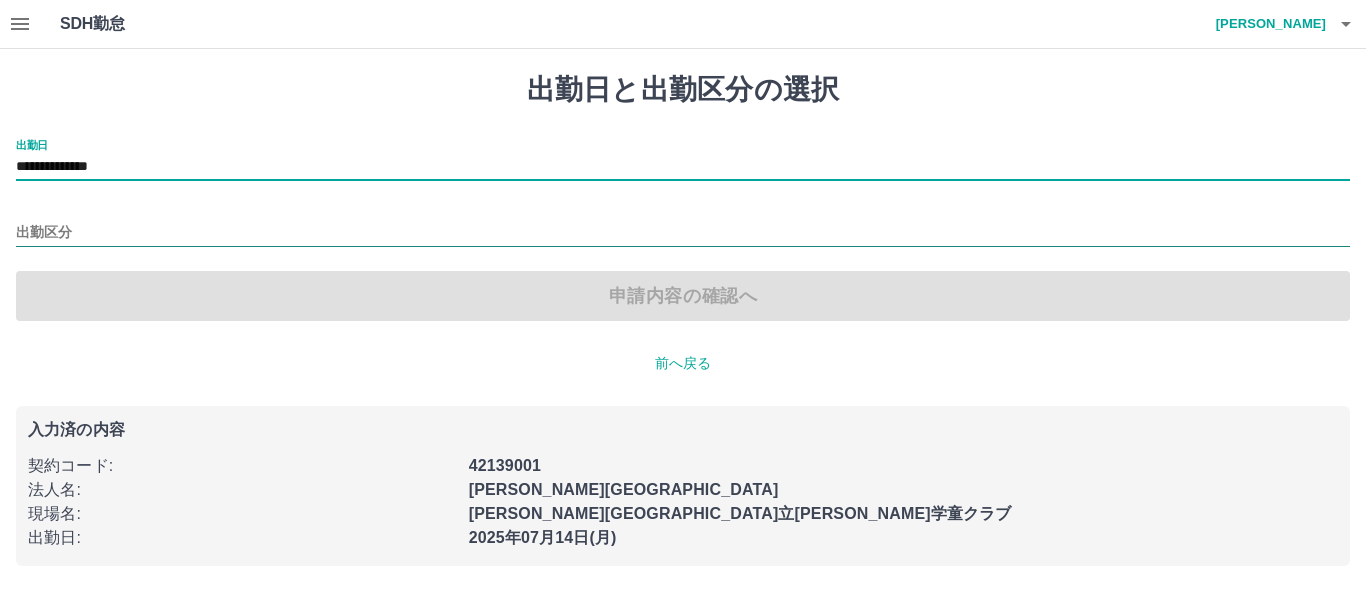 click on "出勤区分" at bounding box center [683, 233] 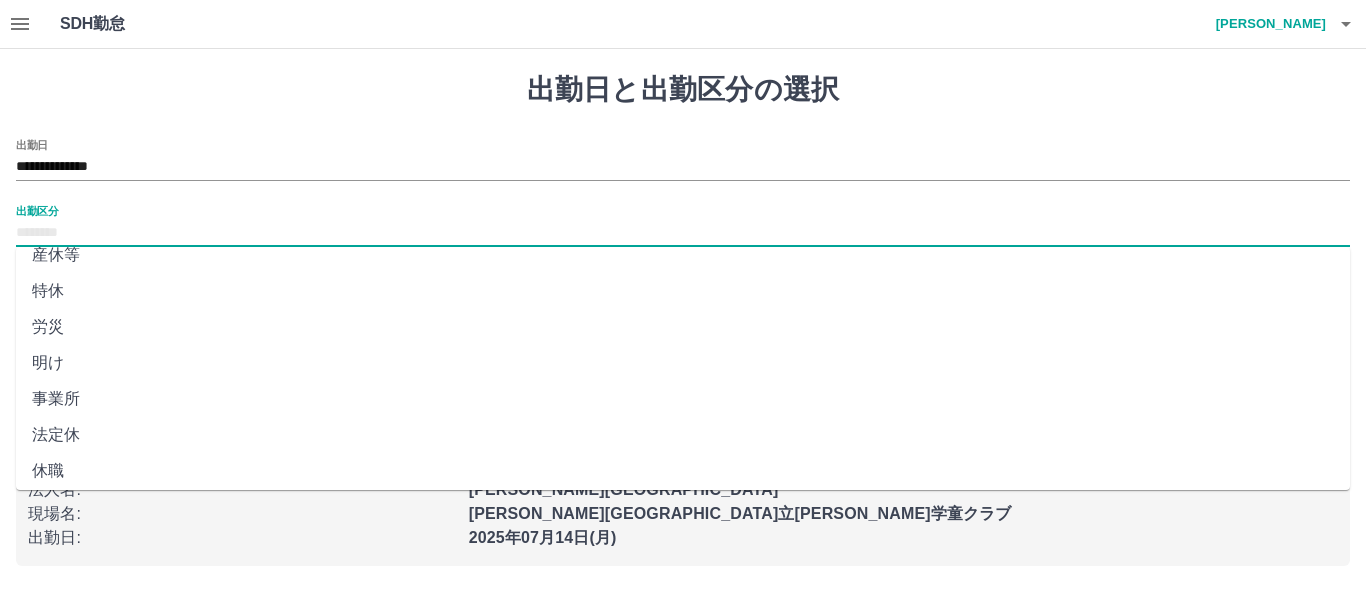 scroll, scrollTop: 421, scrollLeft: 0, axis: vertical 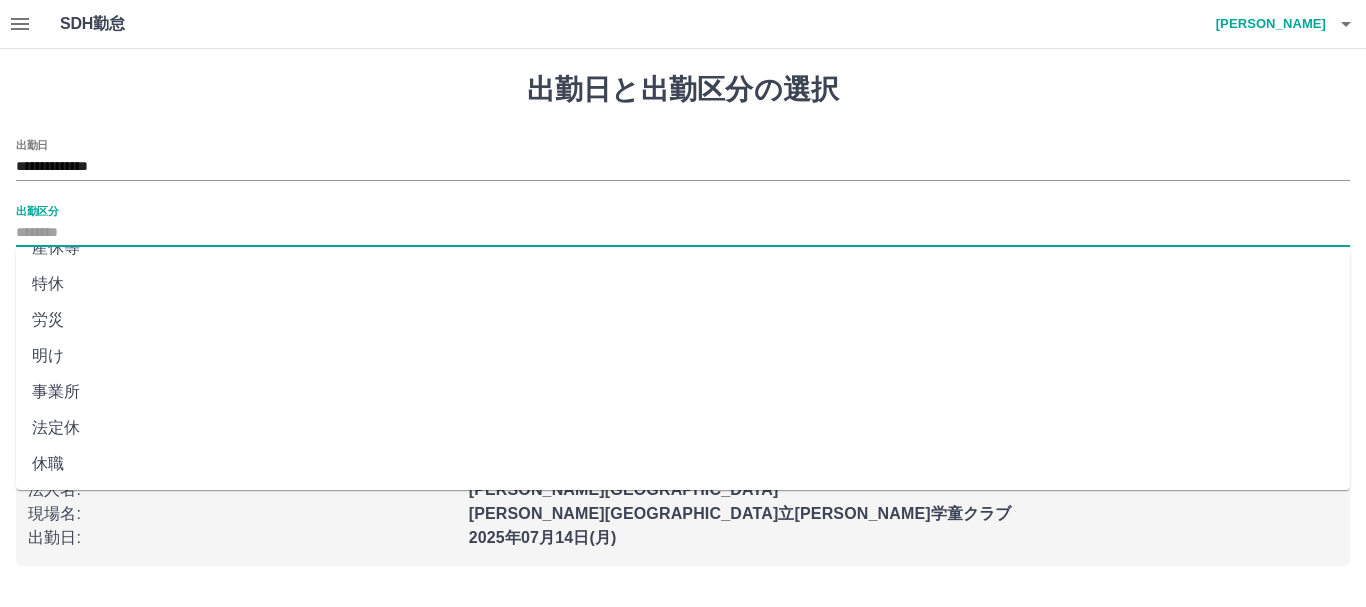 click on "法定休" at bounding box center (683, 428) 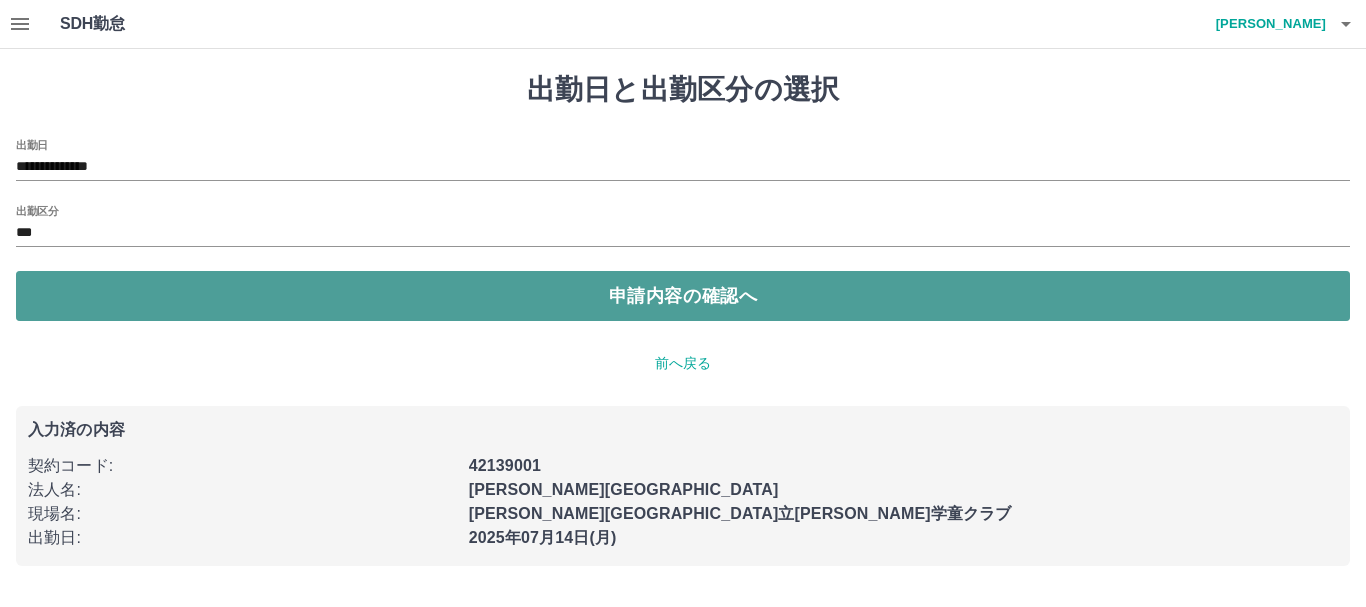 click on "申請内容の確認へ" at bounding box center [683, 296] 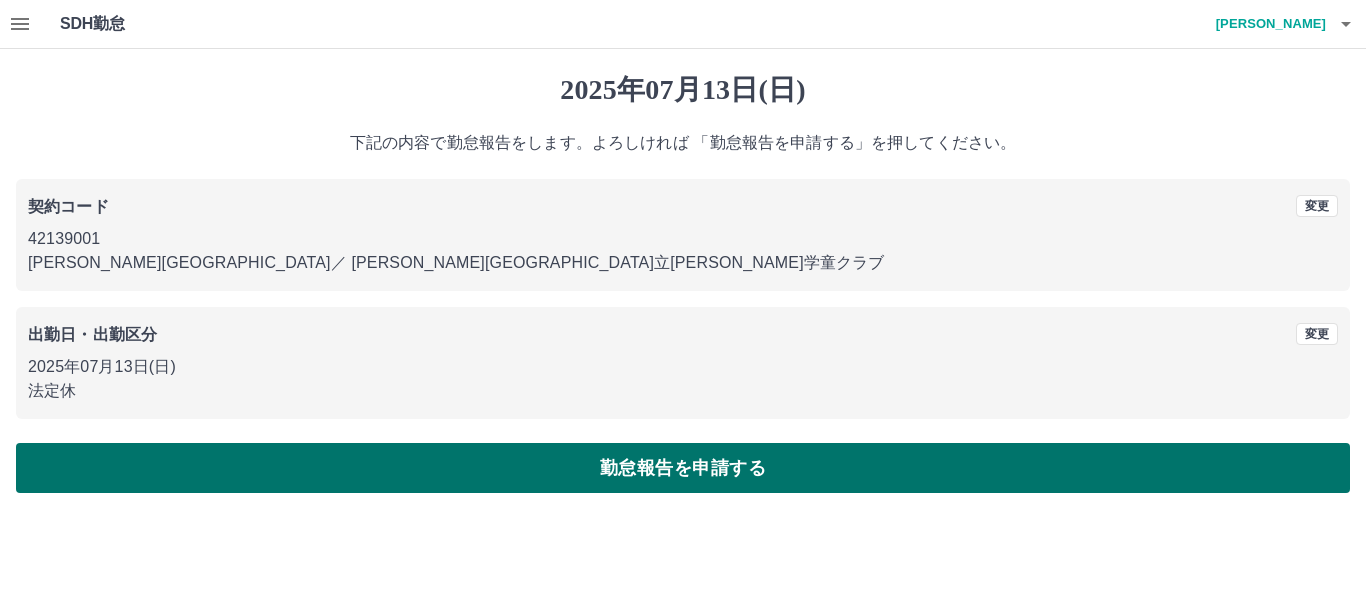click on "勤怠報告を申請する" at bounding box center [683, 468] 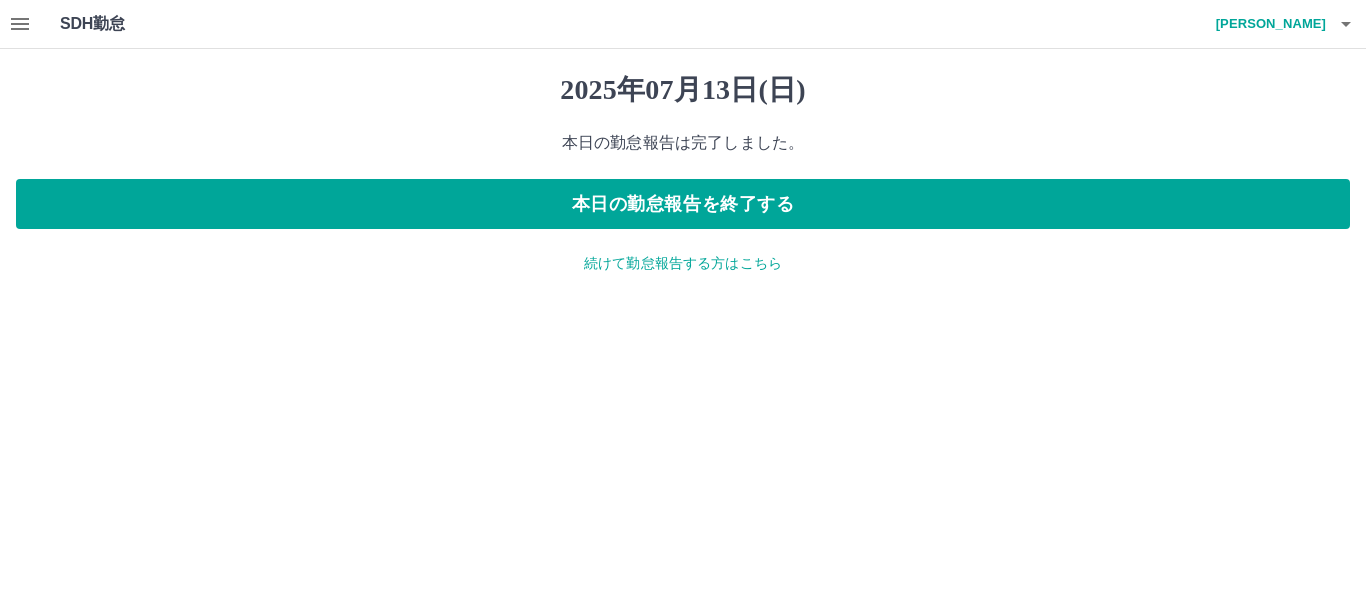 click 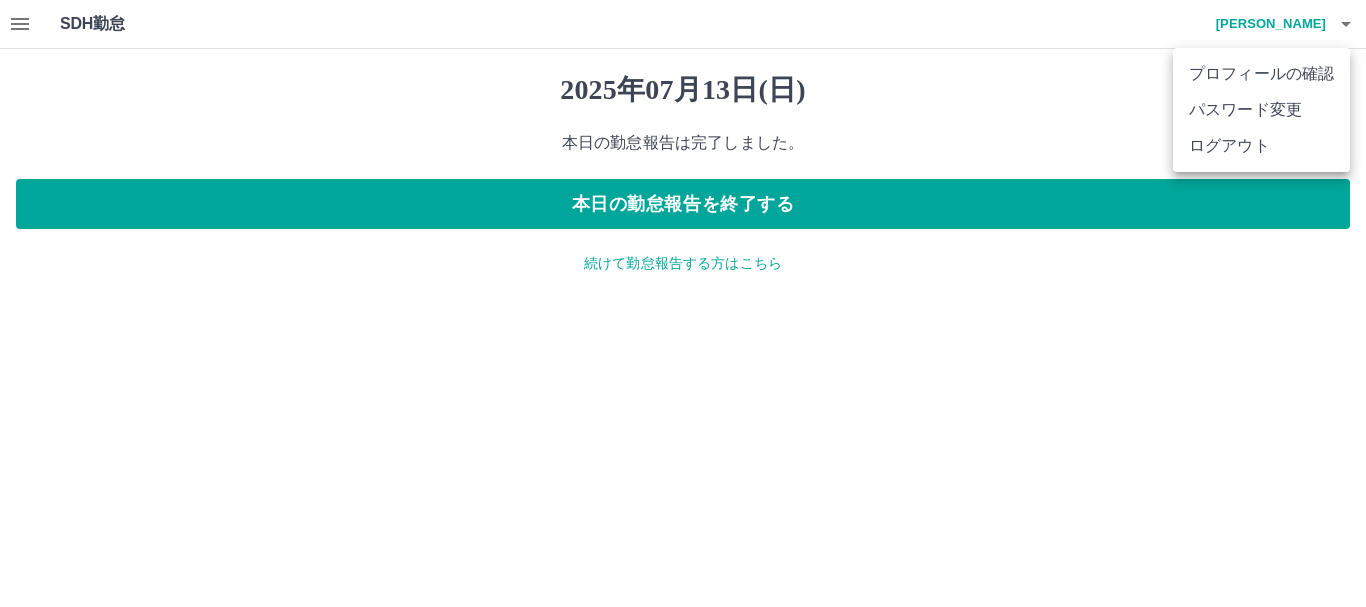 click on "ログアウト" at bounding box center [1261, 146] 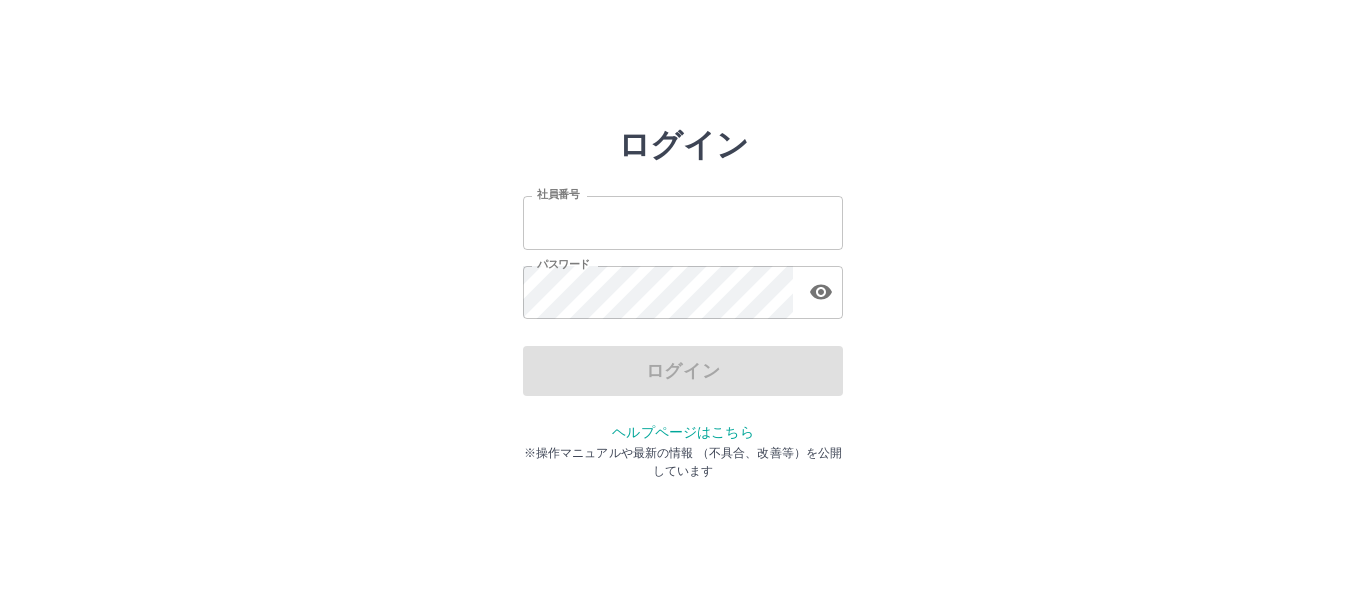 scroll, scrollTop: 0, scrollLeft: 0, axis: both 